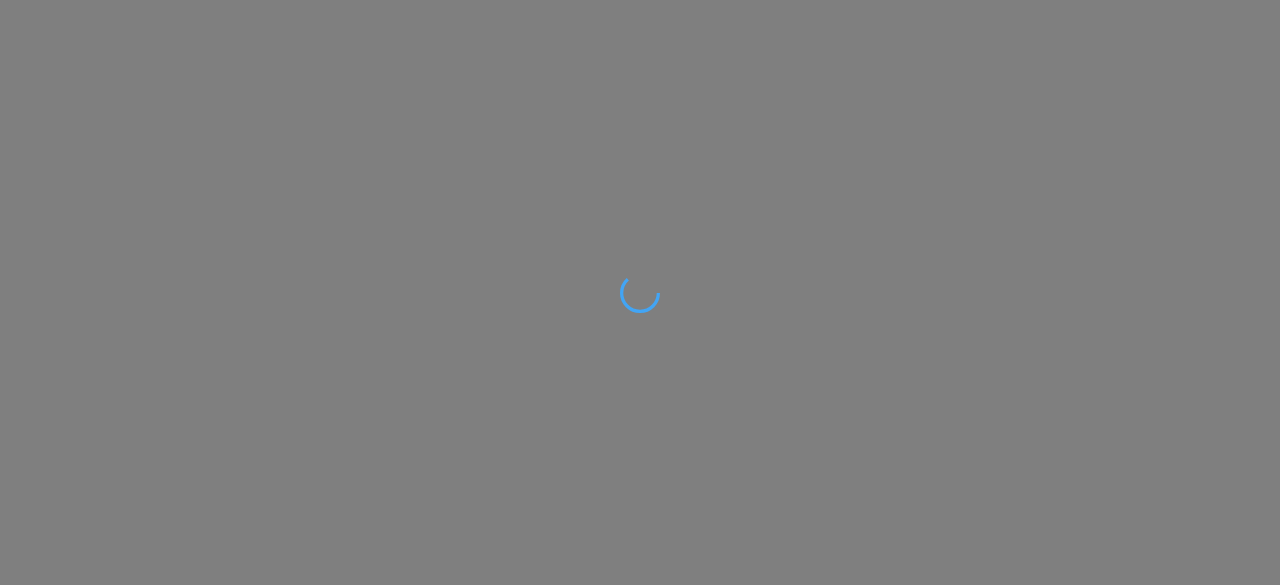 scroll, scrollTop: 0, scrollLeft: 0, axis: both 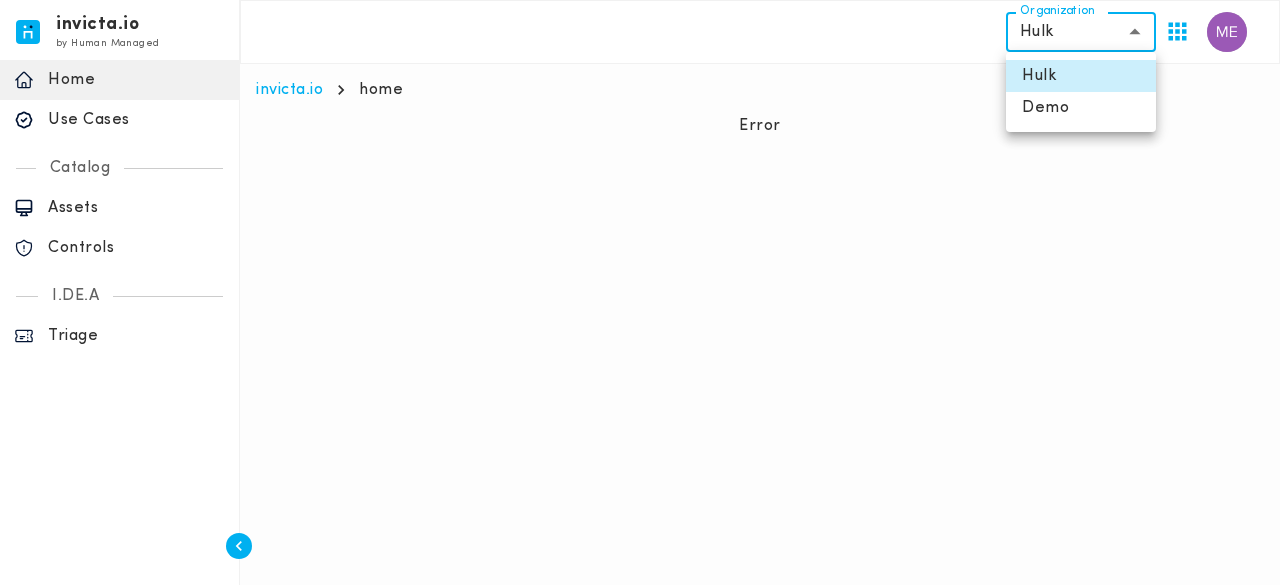 click on "invicta.io by Human Managed {"resourceSet":[{"resourceId":"invicta-io/web/nav-section-item/home","actions":["read"]}]} {"resourceSet":[{"resourceId":"invicta-io/web/nav-item/home--home","actions":["read"]}]} home Home {"resourceSet":[{"resourceId":"invicta-io/web/nav-item/home--my-dashboard","actions":["read"]}]} {"resourceSet":[{"resourceId":"invicta-io/web/nav-item/home--usecases","actions":["read"]}]} Use Cases {"resourceSet":[{"resourceId":"invicta-io/web/nav-item/home--change-management","actions":["read"]}]} {"resourceSet":[{"resourceId":"invicta-io/web/nav-section-item/catalog","actions":["read"]}]} Catalog {"resourceSet":[{"resourceId":"invicta-io/web/nav-item/catalog--assets","actions":["read"]}]} Assets {"resourceSet":[{"resourceId":"invicta-io/web/nav-item/catalog--controls","actions":["read"]}]} Controls {"resourceSet":[{"resourceId":"invicta-io/web/nav-section-item/idea","actions":["read"]}]} I.DE.A {"resourceSet":[{"resourceId":"invicta-io/web/nav-item/idea--posture","actions":["read"]}]} Triage" at bounding box center [640, 76] 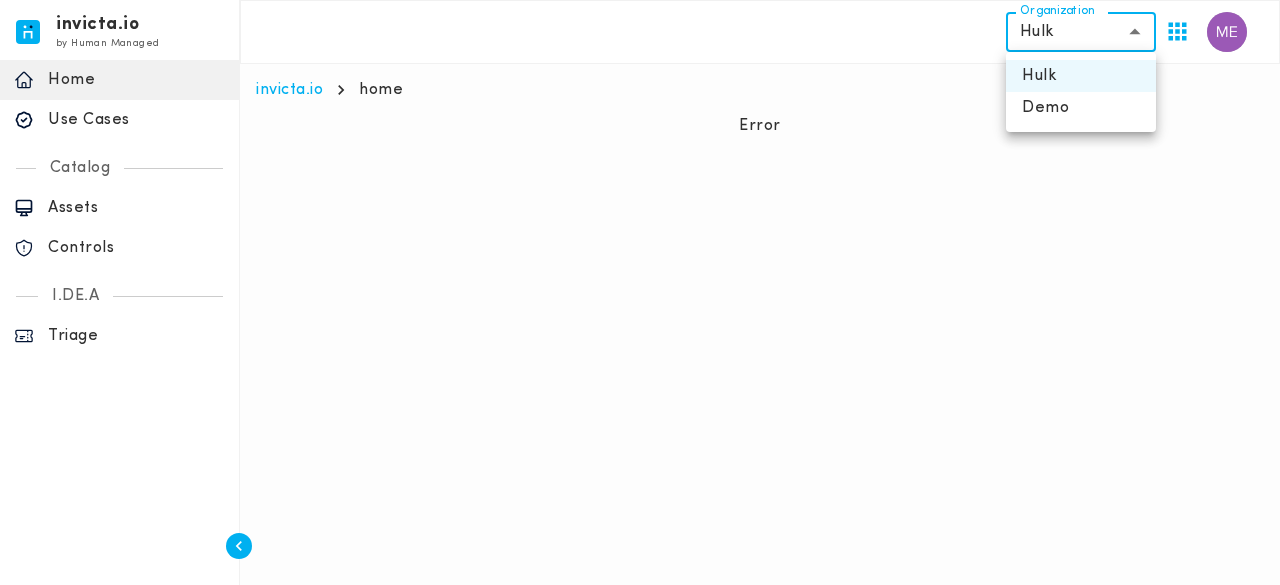 click at bounding box center (640, 292) 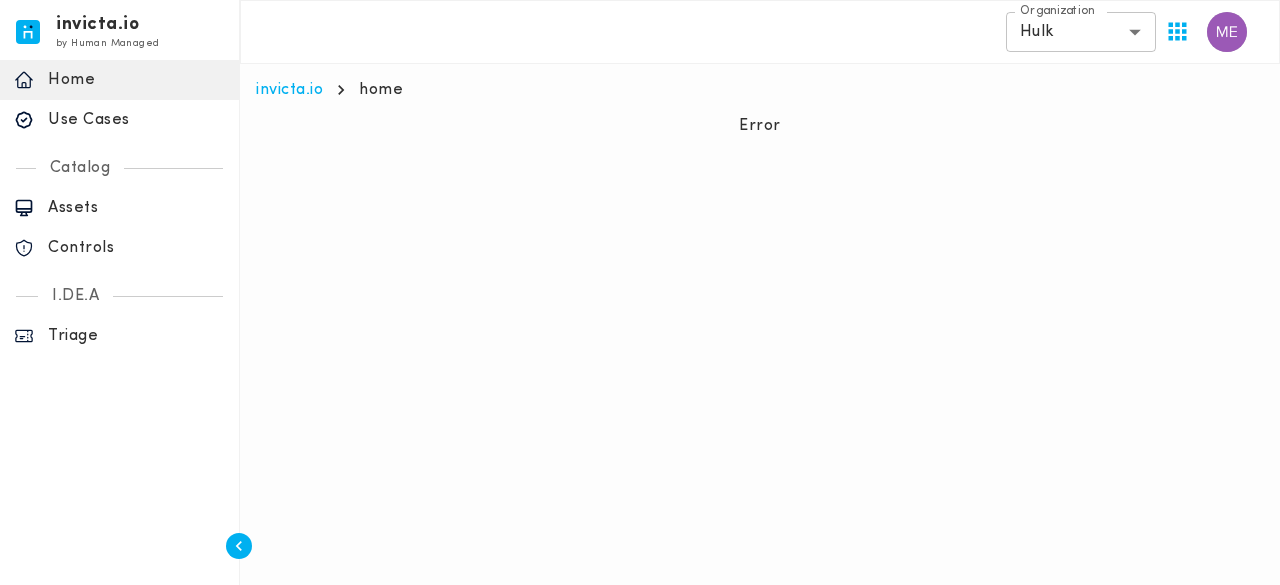 click on "invicta.io by Human Managed {"resourceSet":[{"resourceId":"invicta-io/web/nav-section-item/home","actions":["read"]}]} {"resourceSet":[{"resourceId":"invicta-io/web/nav-item/home--home","actions":["read"]}]} home Home {"resourceSet":[{"resourceId":"invicta-io/web/nav-item/home--my-dashboard","actions":["read"]}]} {"resourceSet":[{"resourceId":"invicta-io/web/nav-item/home--usecases","actions":["read"]}]} Use Cases {"resourceSet":[{"resourceId":"invicta-io/web/nav-item/home--change-management","actions":["read"]}]} {"resourceSet":[{"resourceId":"invicta-io/web/nav-section-item/catalog","actions":["read"]}]} Catalog {"resourceSet":[{"resourceId":"invicta-io/web/nav-item/catalog--assets","actions":["read"]}]} Assets {"resourceSet":[{"resourceId":"invicta-io/web/nav-item/catalog--controls","actions":["read"]}]} Controls {"resourceSet":[{"resourceId":"invicta-io/web/nav-section-item/idea","actions":["read"]}]} I.DE.A {"resourceSet":[{"resourceId":"invicta-io/web/nav-item/idea--posture","actions":["read"]}]} Triage" at bounding box center (640, 76) 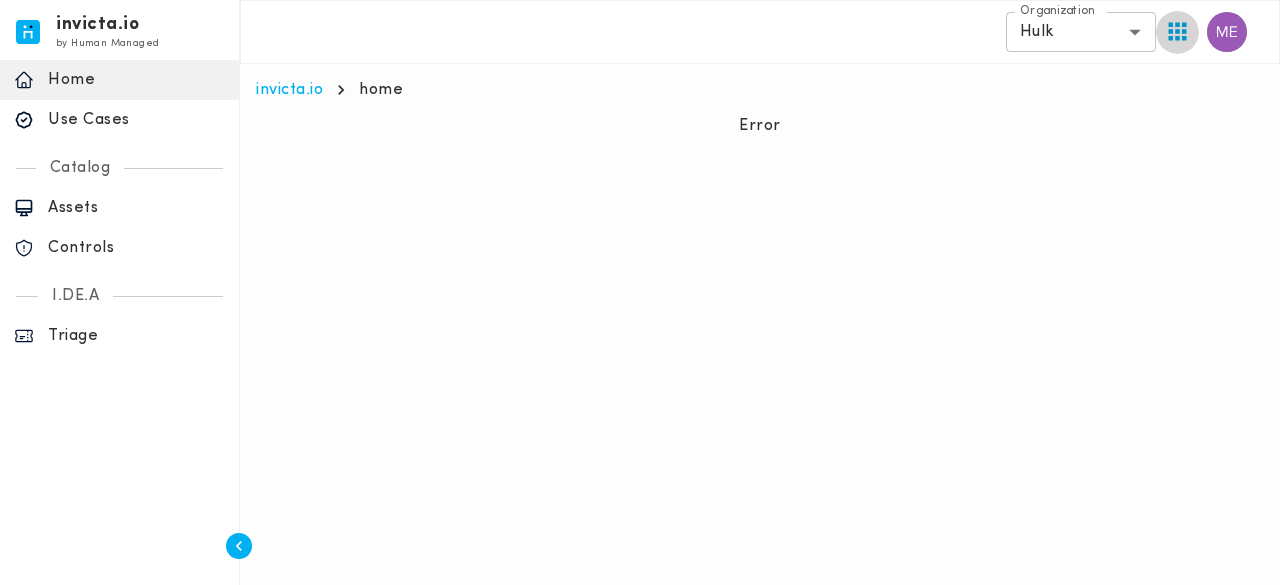 click at bounding box center (1177, 31) 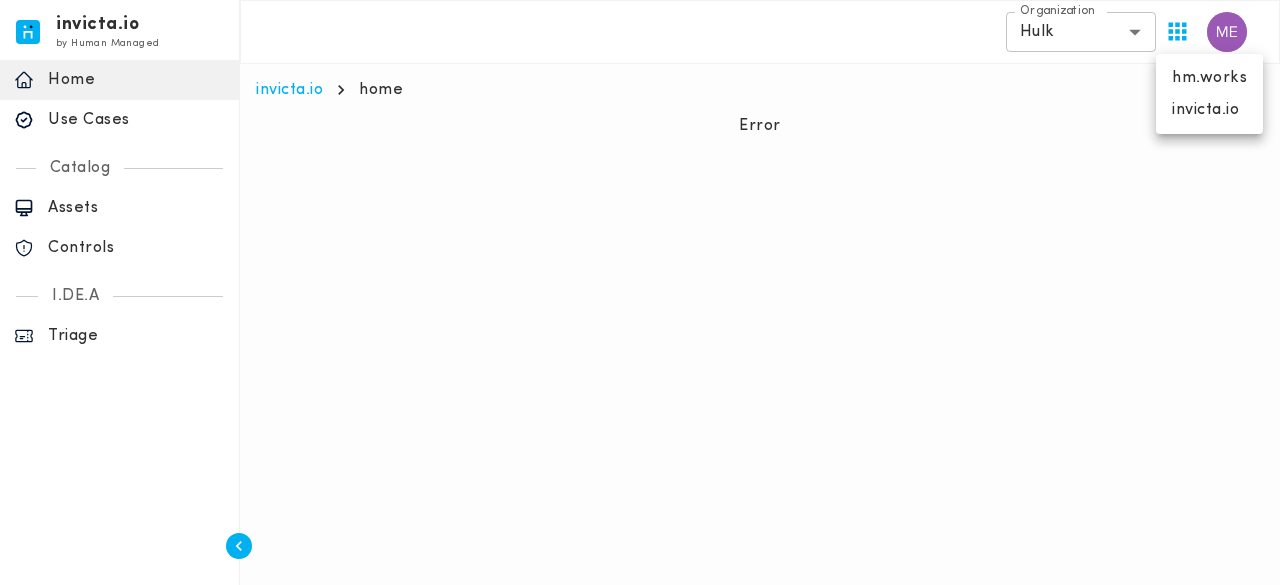 click at bounding box center (640, 292) 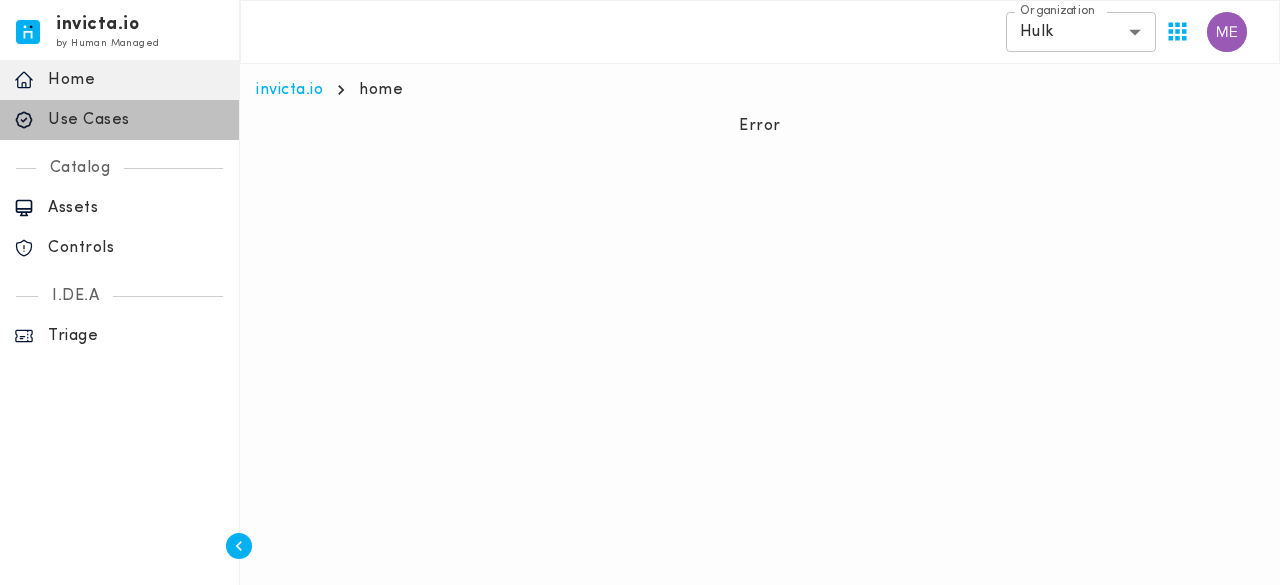 click on "Use Cases" at bounding box center [119, 120] 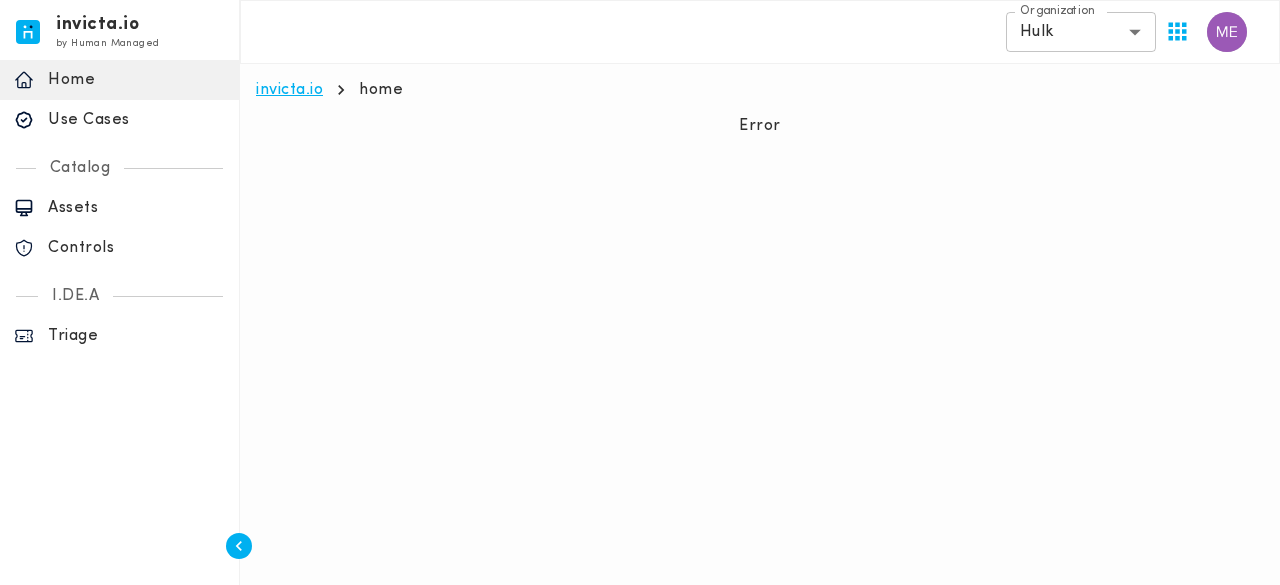 click on "invicta.io" at bounding box center (289, 90) 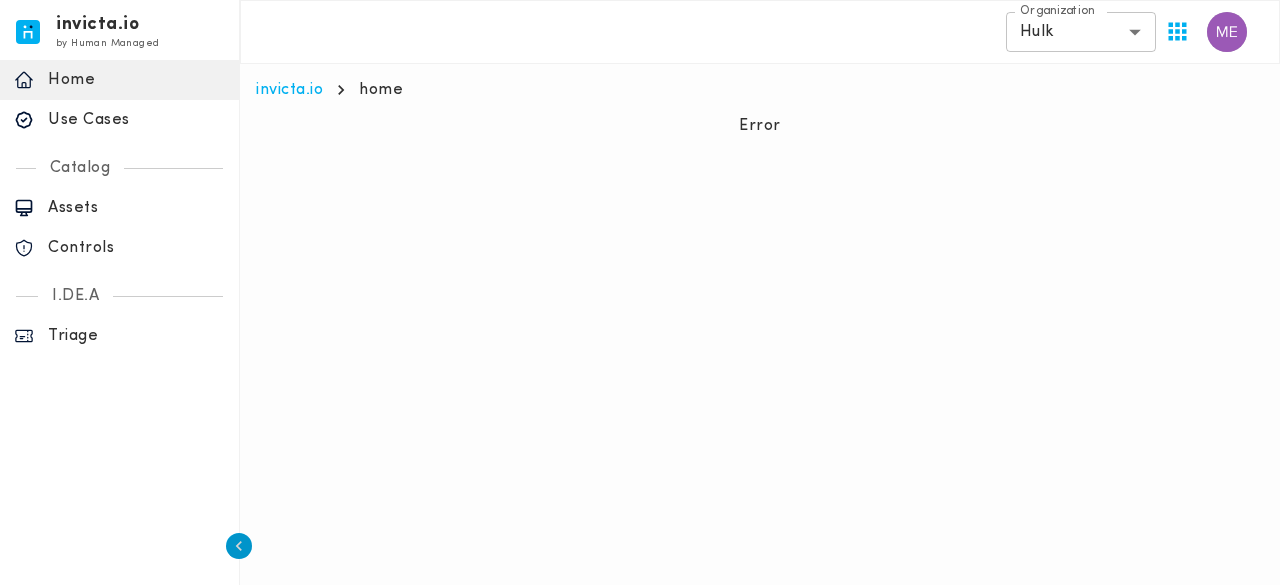 click 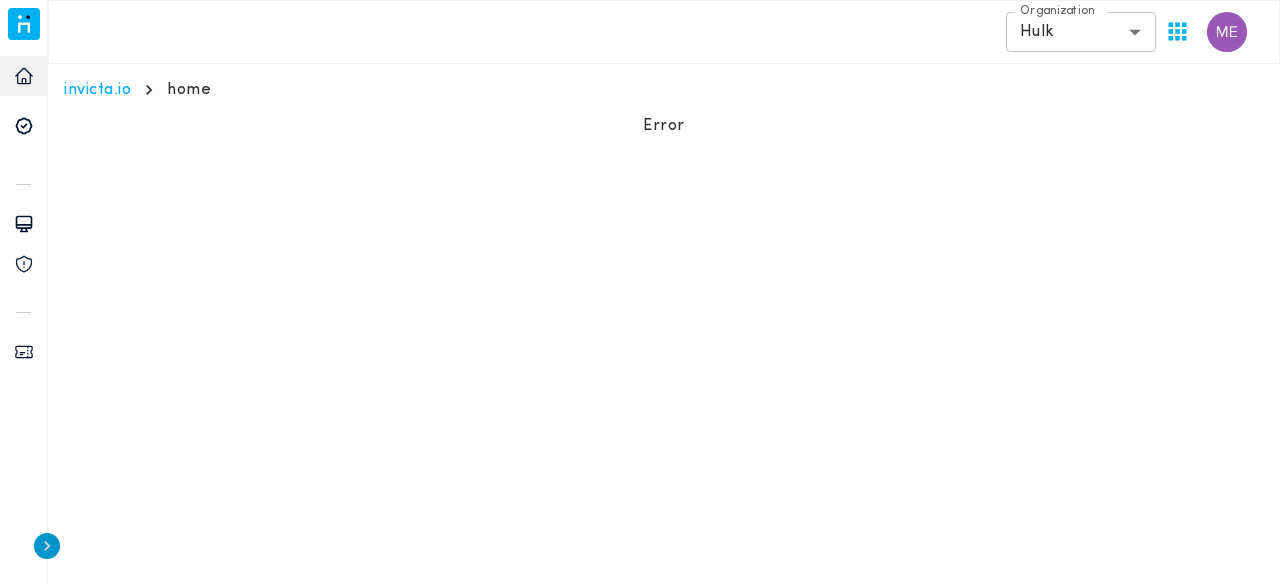 click 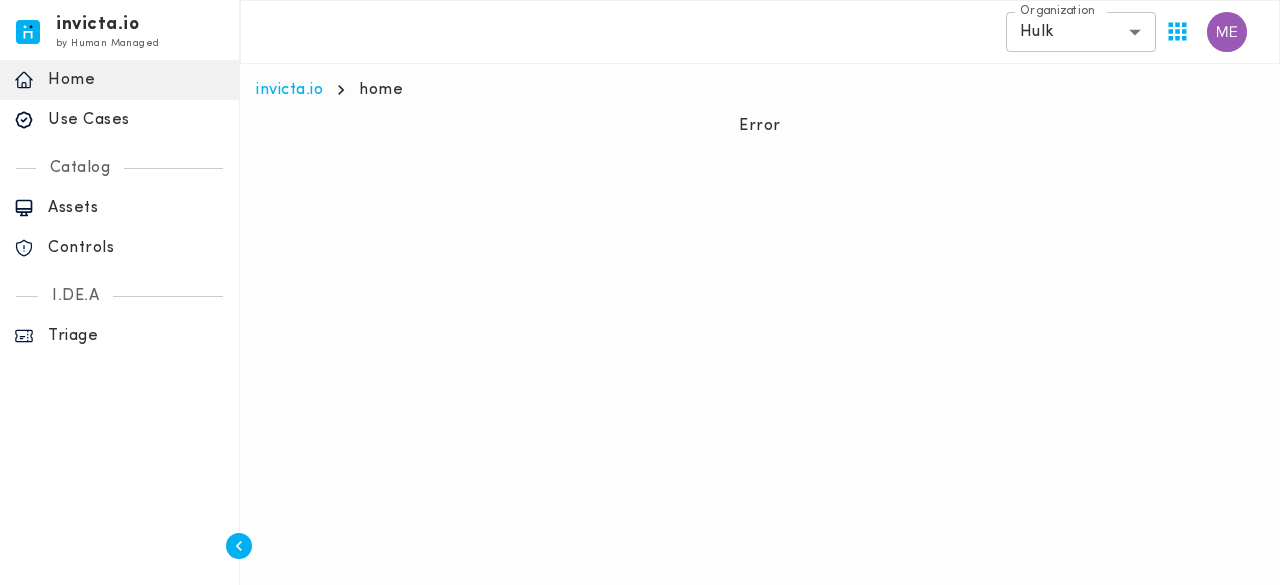click on "Use Cases" at bounding box center [136, 120] 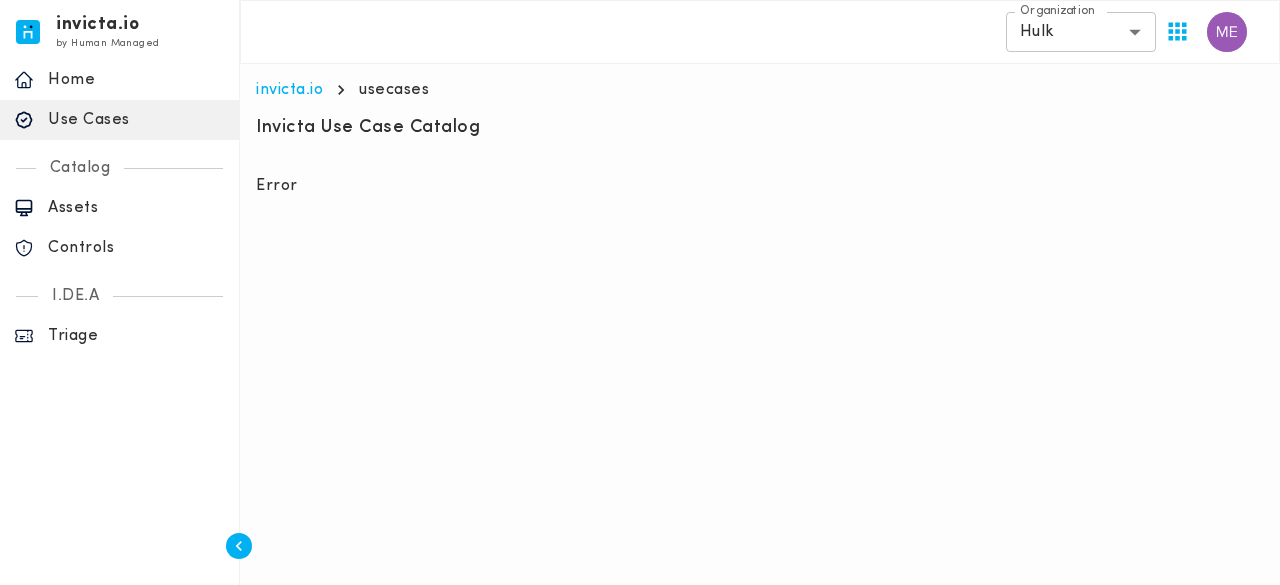 click on "Section ID:  Invicta Use Case Catalog" at bounding box center [760, 122] 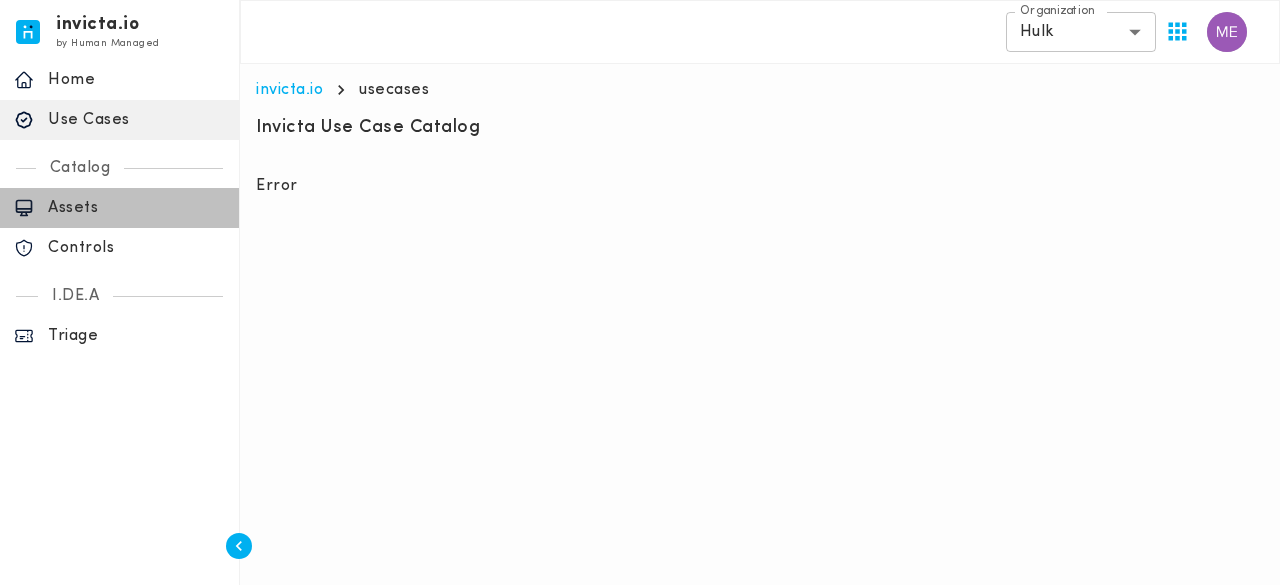 click on "Assets" at bounding box center [119, 208] 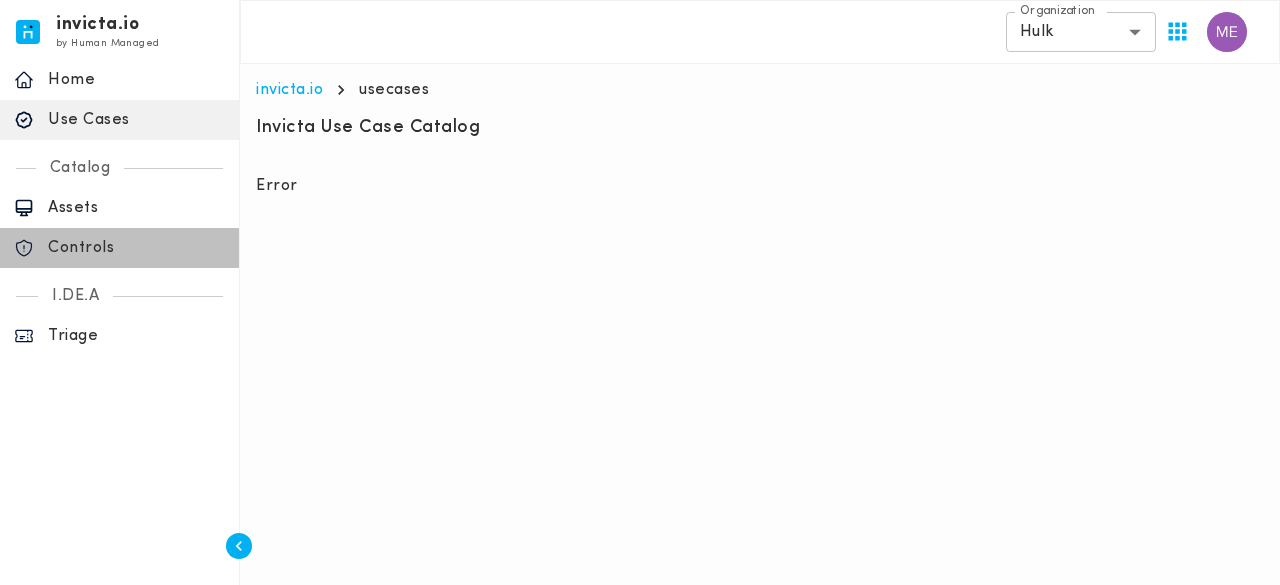click on "Controls" at bounding box center [136, 248] 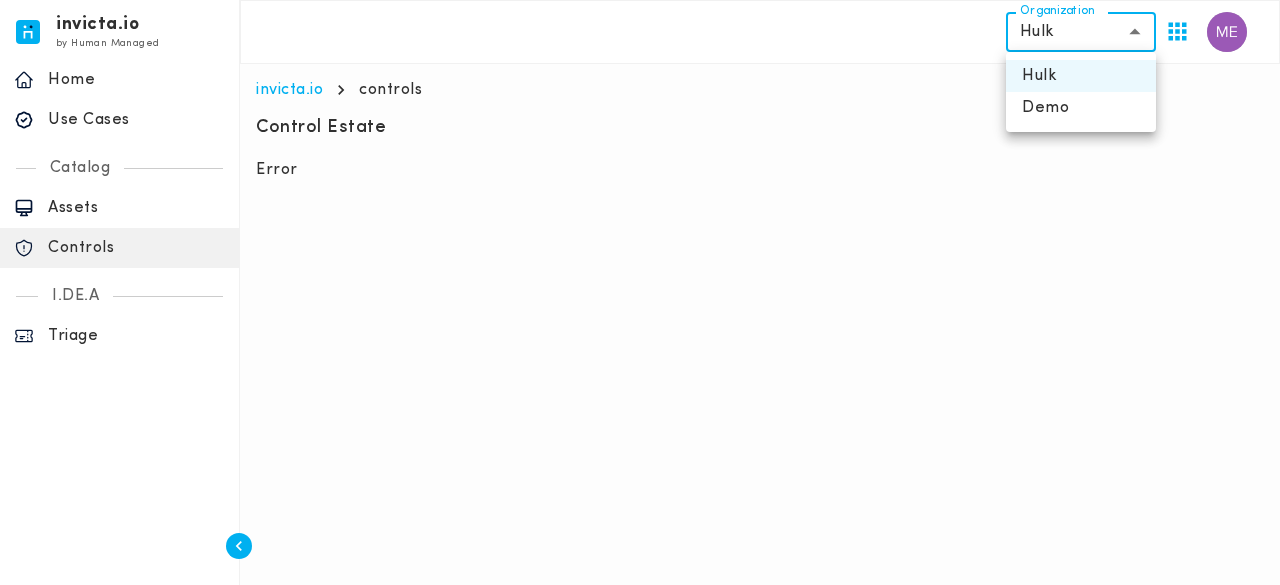 click on "invicta.io by Human Managed {"resourceSet":[{"resourceId":"invicta-io/web/nav-section-item/home","actions":["read"]}]} {"resourceSet":[{"resourceId":"invicta-io/web/nav-item/home--home","actions":["read"]}]} home Home {"resourceSet":[{"resourceId":"invicta-io/web/nav-item/home--my-dashboard","actions":["read"]}]} {"resourceSet":[{"resourceId":"invicta-io/web/nav-item/home--usecases","actions":["read"]}]} Use Cases {"resourceSet":[{"resourceId":"invicta-io/web/nav-item/home--change-management","actions":["read"]}]} {"resourceSet":[{"resourceId":"invicta-io/web/nav-section-item/catalog","actions":["read"]}]} Catalog {"resourceSet":[{"resourceId":"invicta-io/web/nav-item/catalog--assets","actions":["read"]}]} Assets {"resourceSet":[{"resourceId":"invicta-io/web/nav-item/catalog--controls","actions":["read"]}]} Controls {"resourceSet":[{"resourceId":"invicta-io/web/nav-section-item/idea","actions":["read"]}]} I.DE.A {"resourceSet":[{"resourceId":"invicta-io/web/nav-item/idea--posture","actions":["read"]}]} Triage" at bounding box center [640, 98] 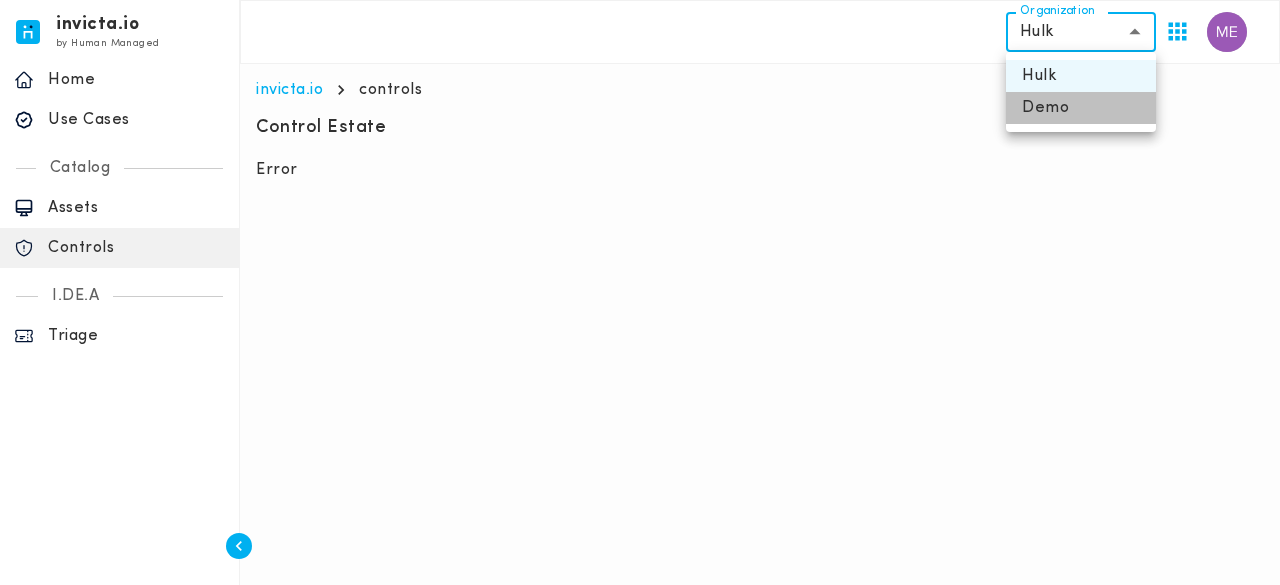 click on "Demo" at bounding box center [1081, 108] 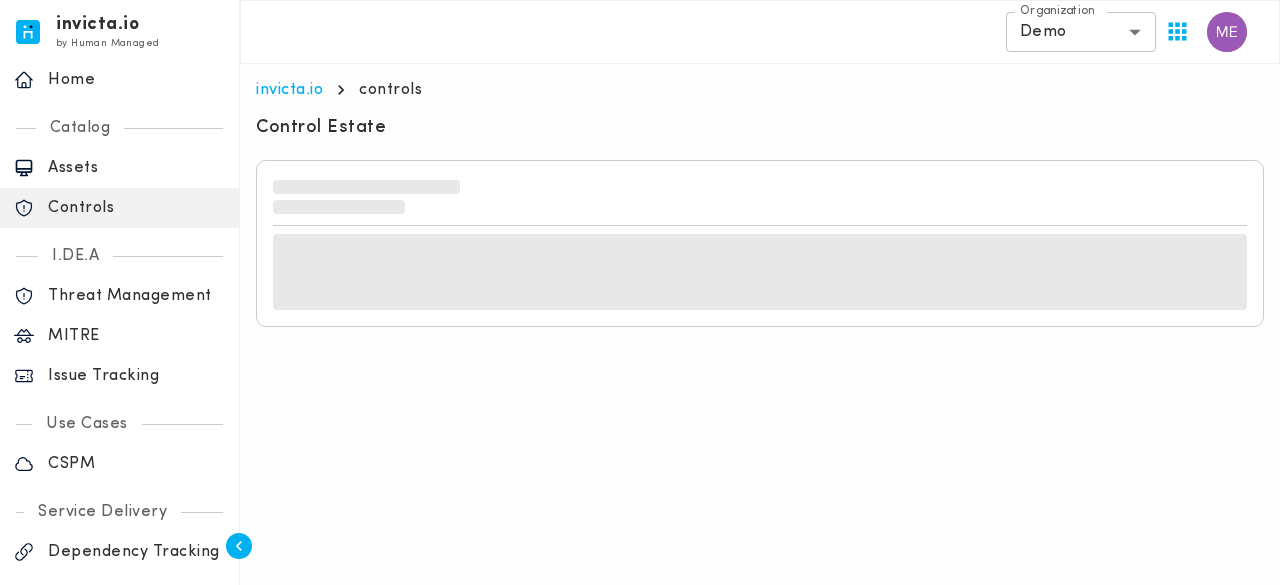 click on "invicta.io controls" at bounding box center (760, 90) 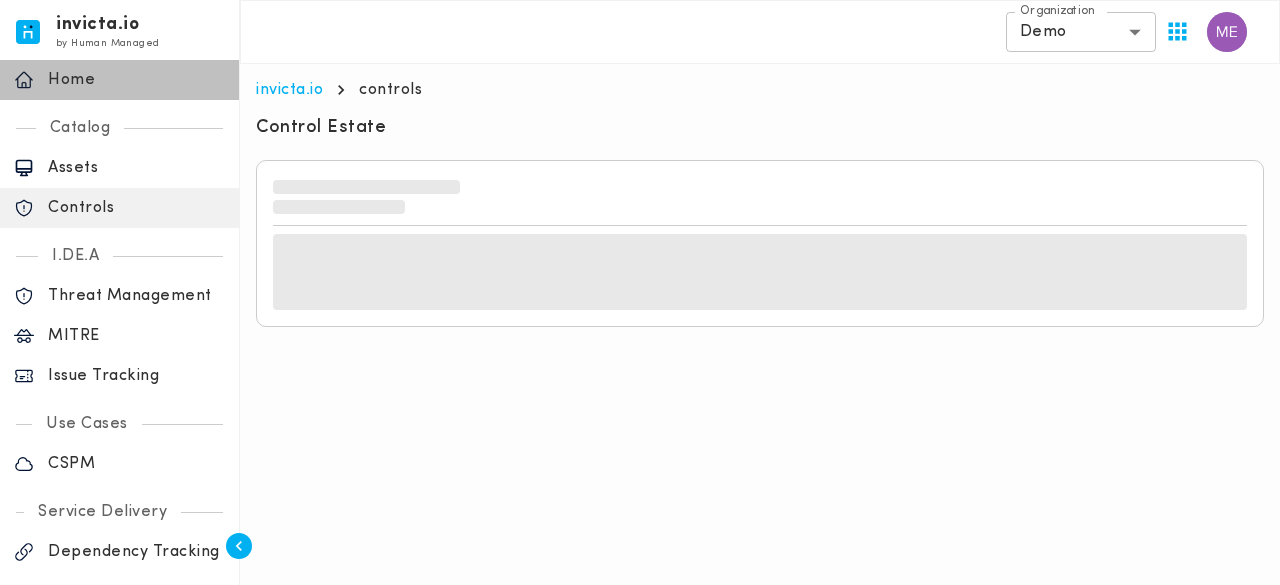 click on "Home" at bounding box center (136, 80) 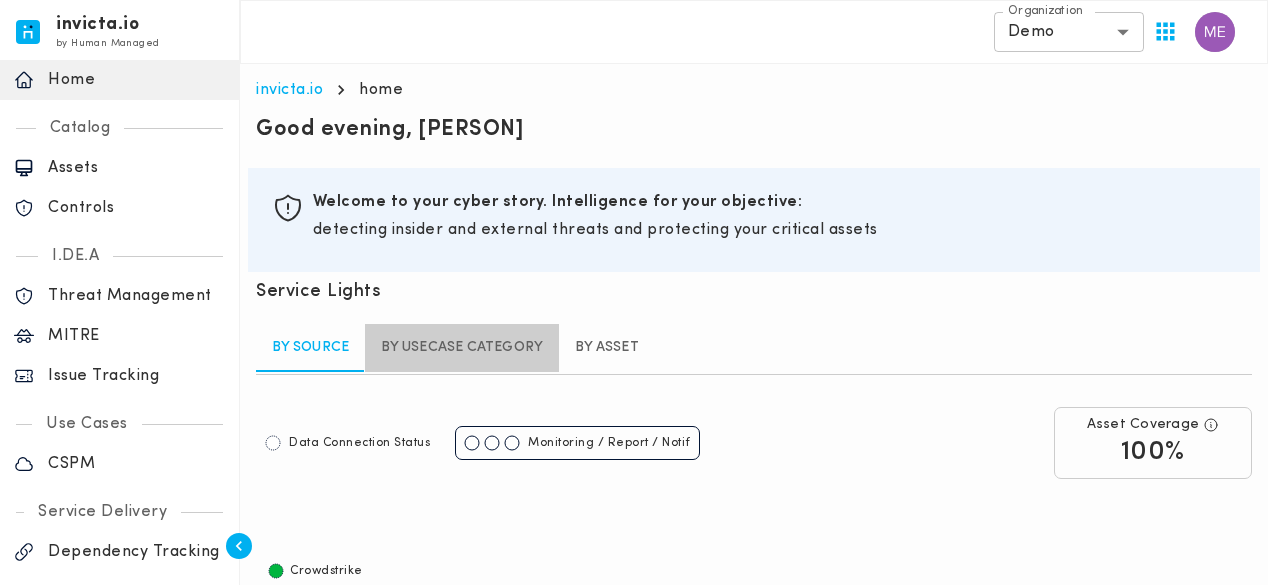 click on "By usecase category" at bounding box center [462, 348] 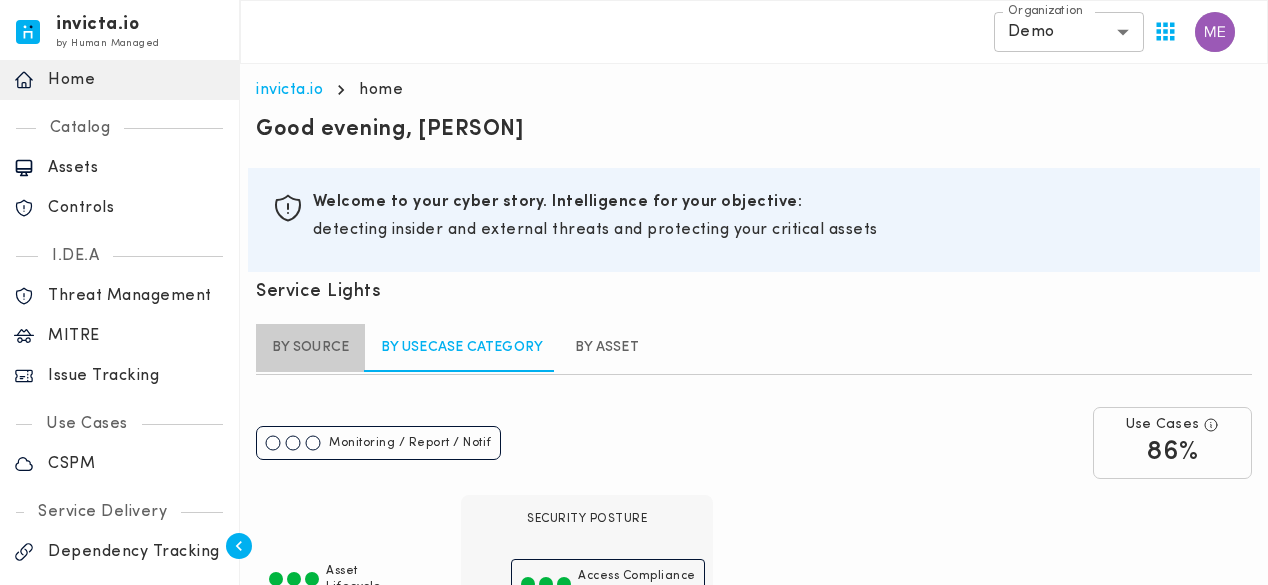 click on "By source" at bounding box center [310, 348] 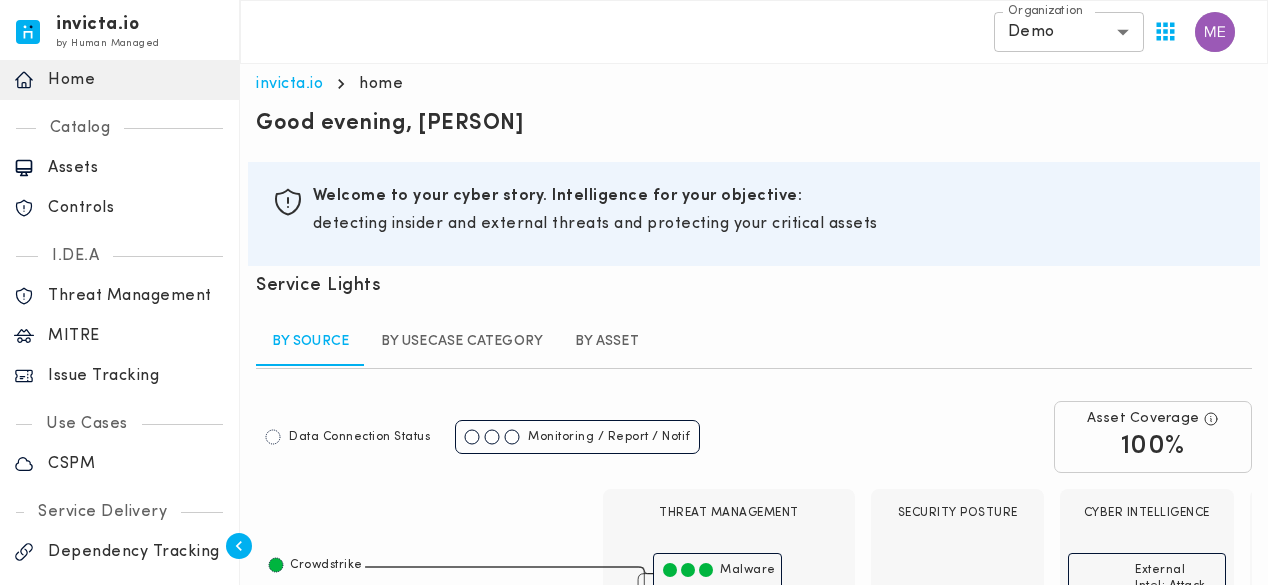 scroll, scrollTop: 0, scrollLeft: 0, axis: both 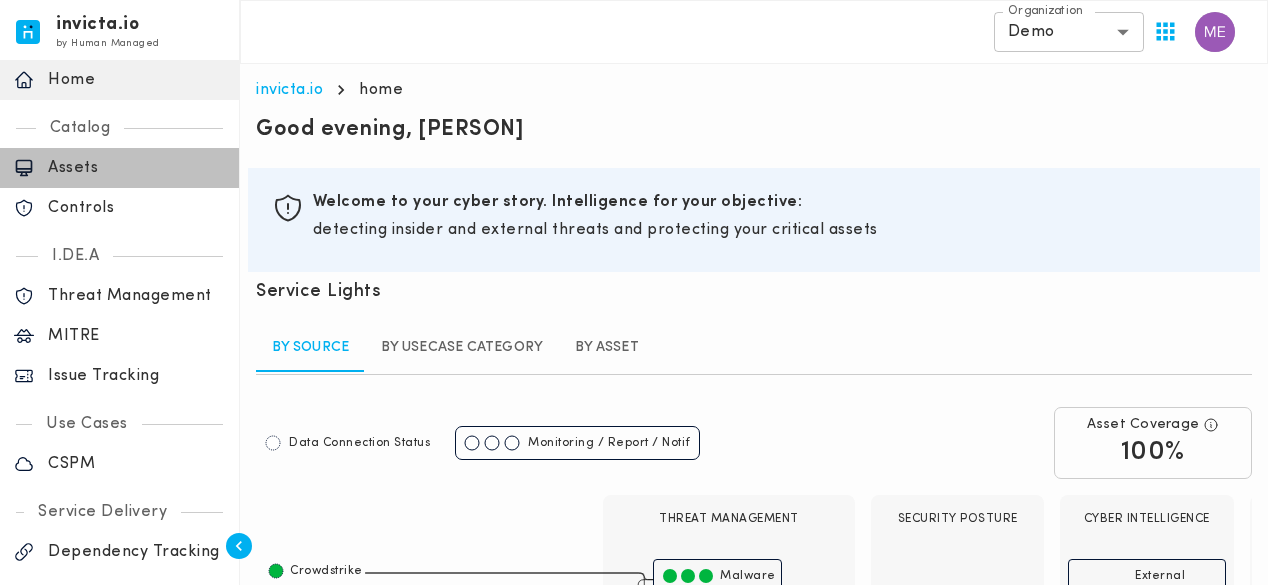click on "Assets" at bounding box center [136, 168] 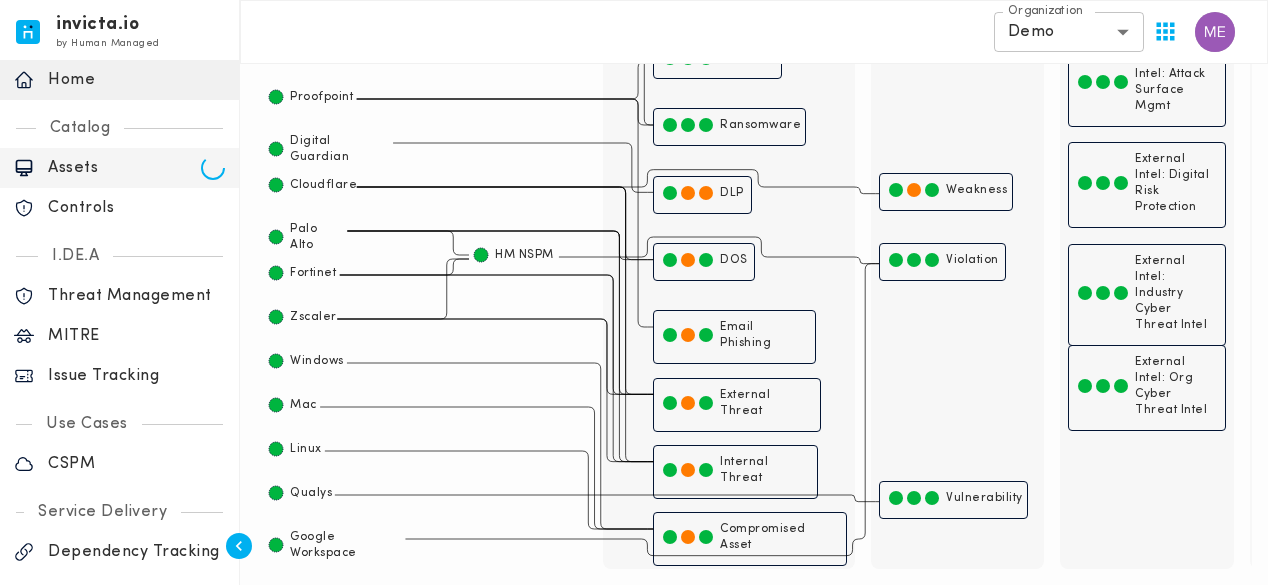 scroll, scrollTop: 528, scrollLeft: 0, axis: vertical 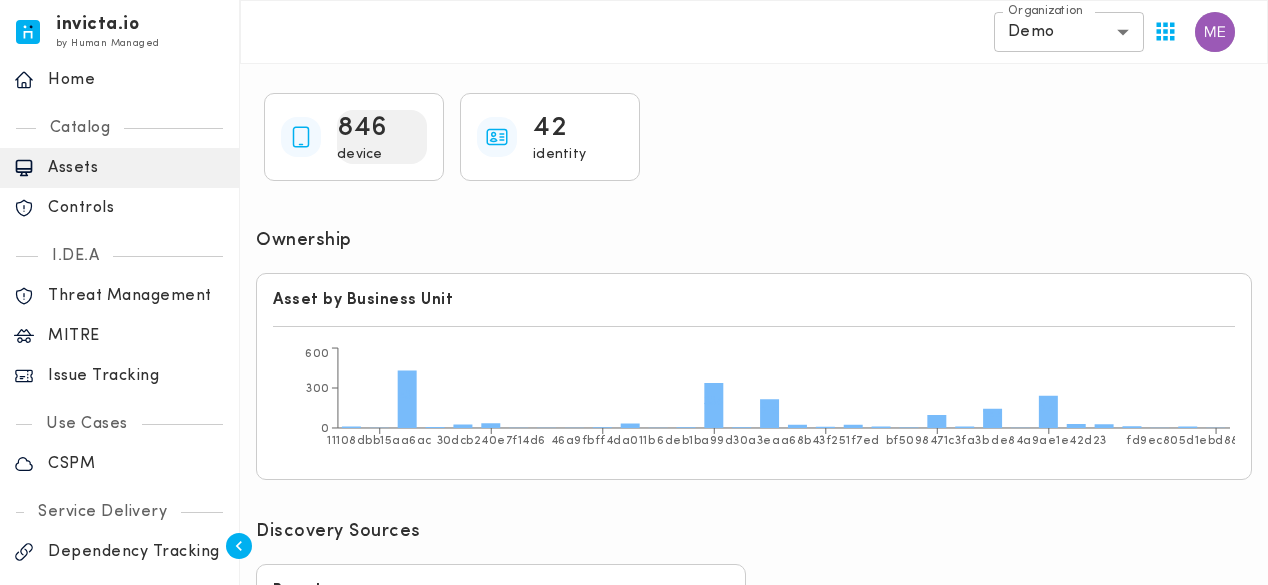click on "device" at bounding box center [382, 155] 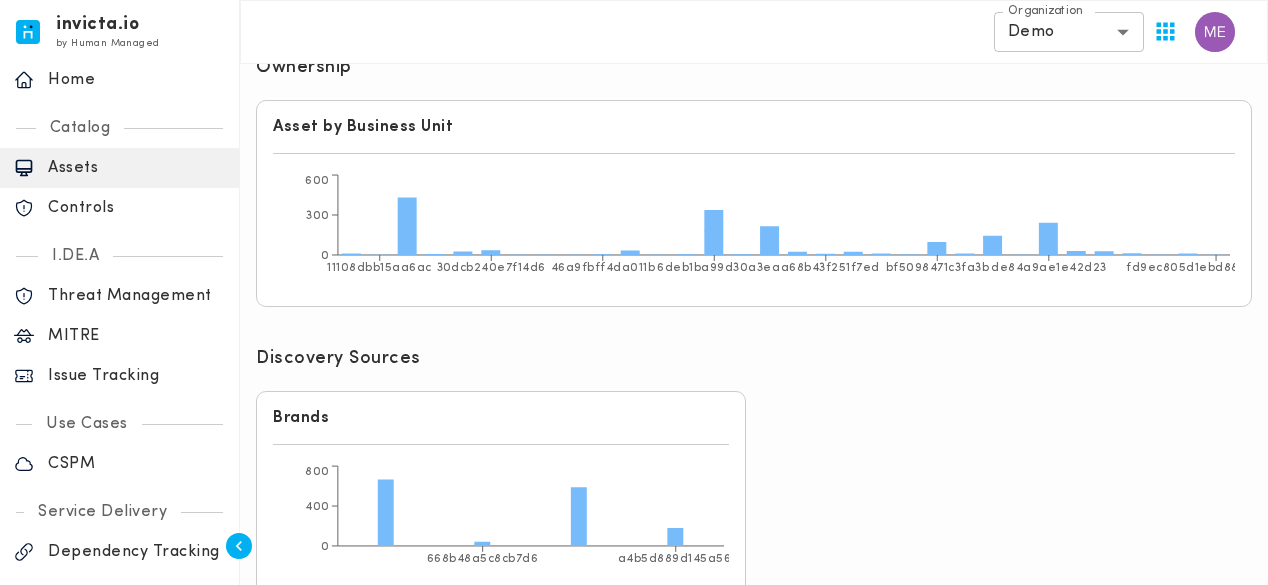 scroll, scrollTop: 698, scrollLeft: 0, axis: vertical 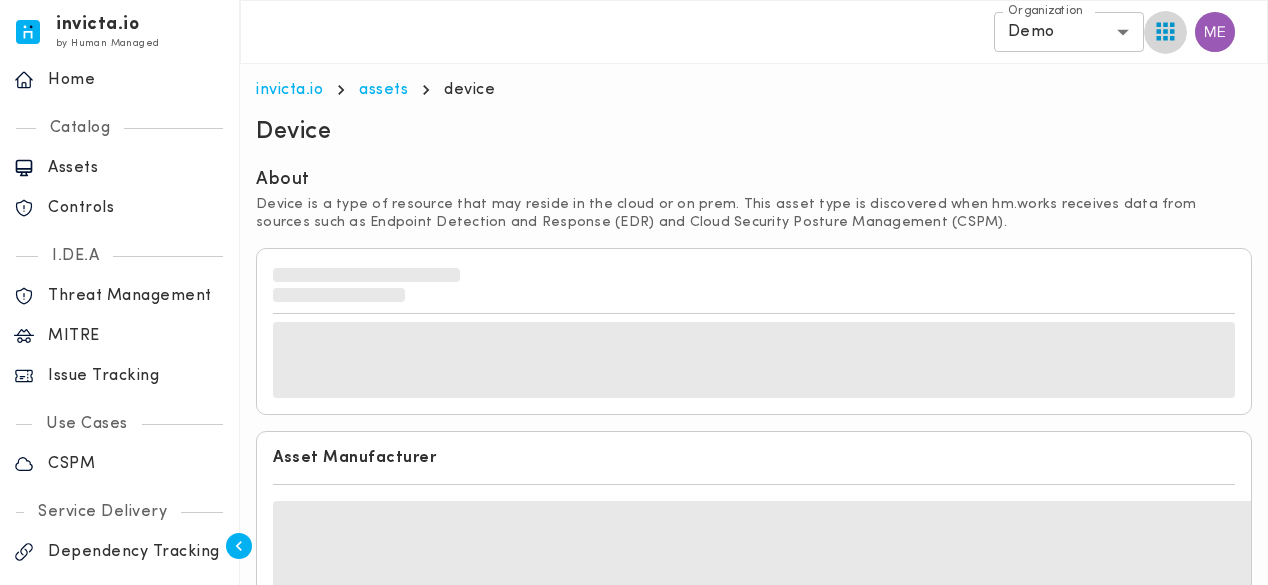 click 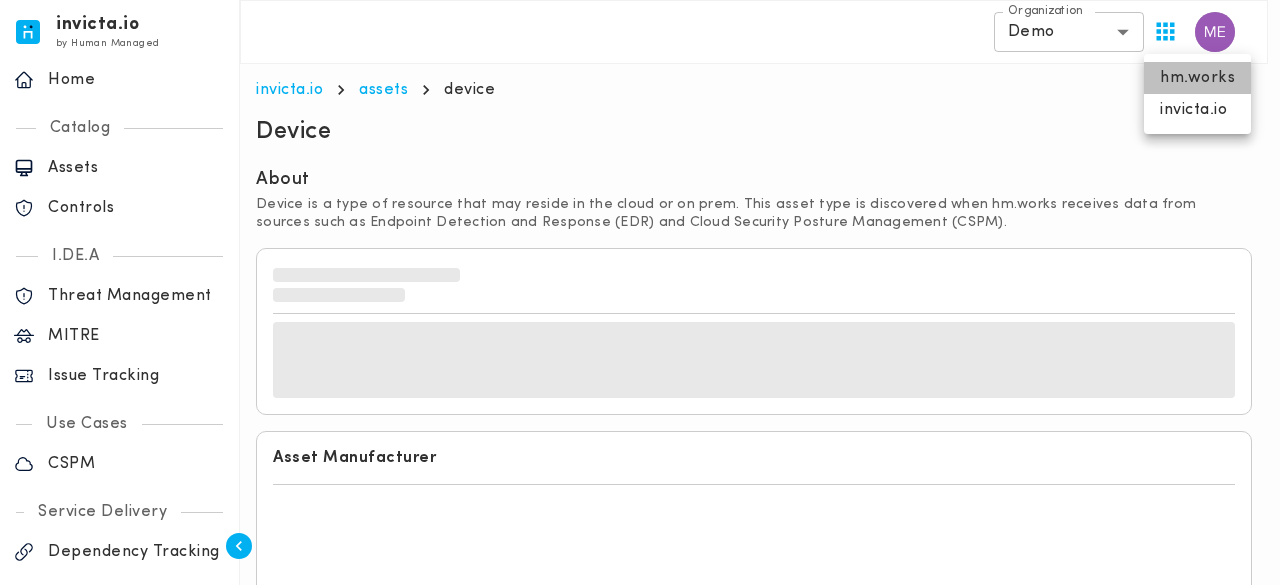 click on "hm.works" at bounding box center (1197, 78) 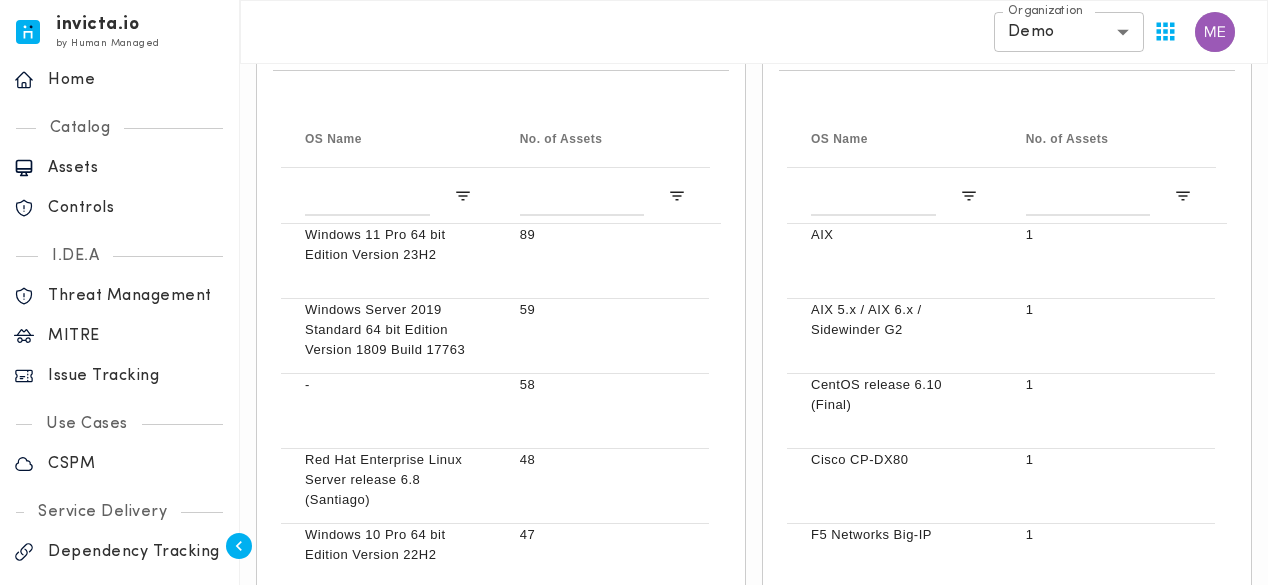 scroll, scrollTop: 1100, scrollLeft: 0, axis: vertical 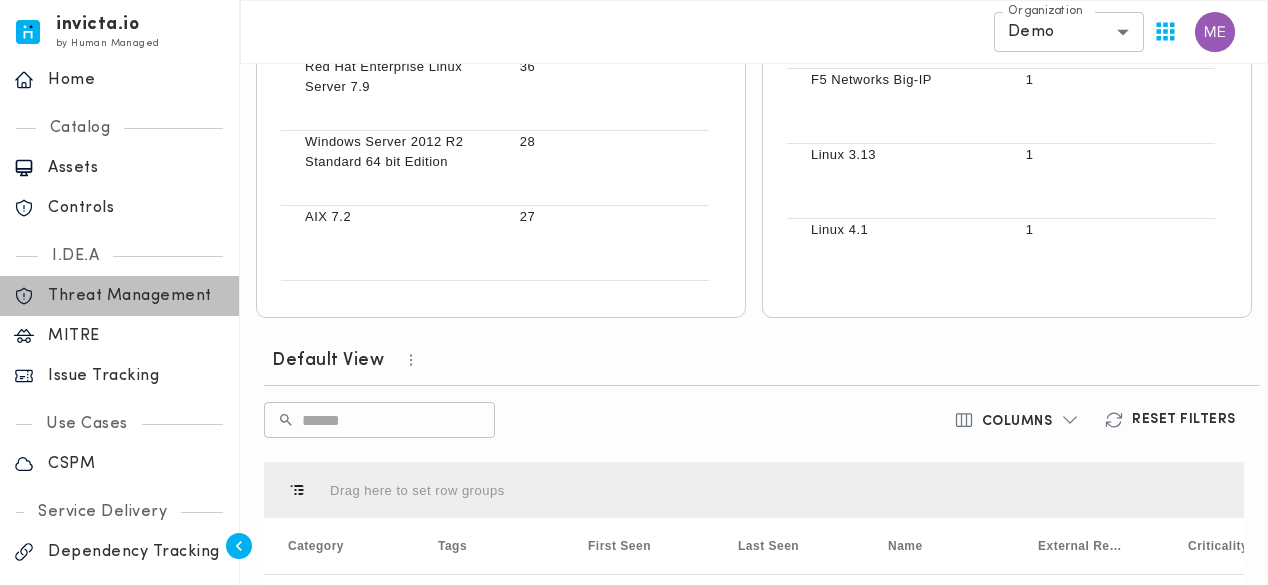 click on "Threat Management" at bounding box center [119, 296] 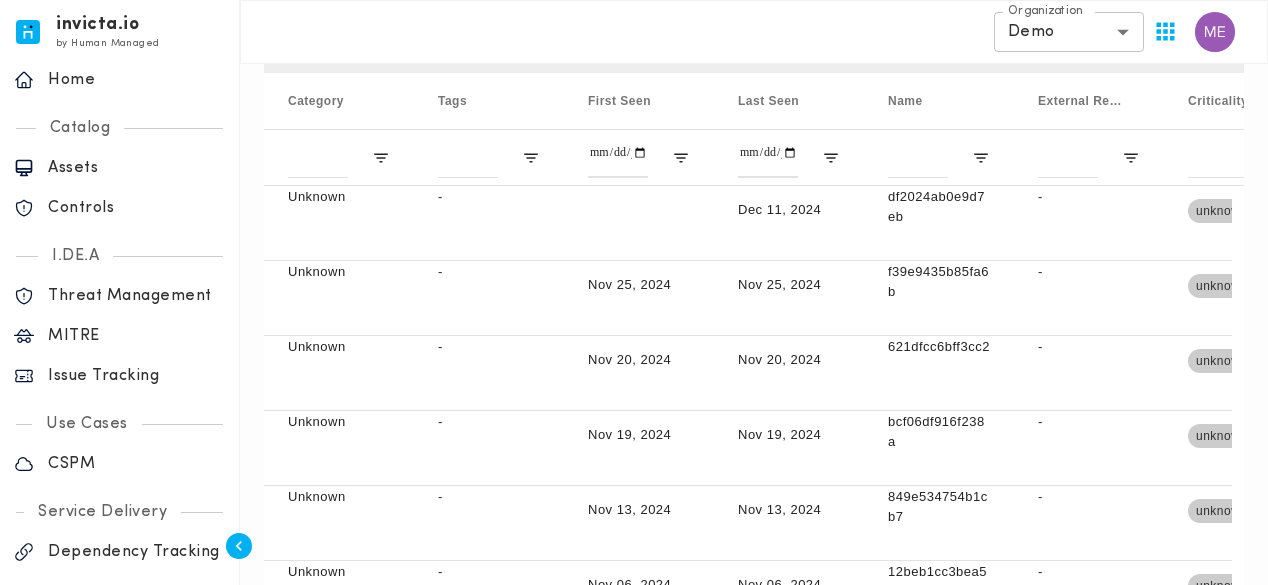 scroll, scrollTop: 2033, scrollLeft: 0, axis: vertical 